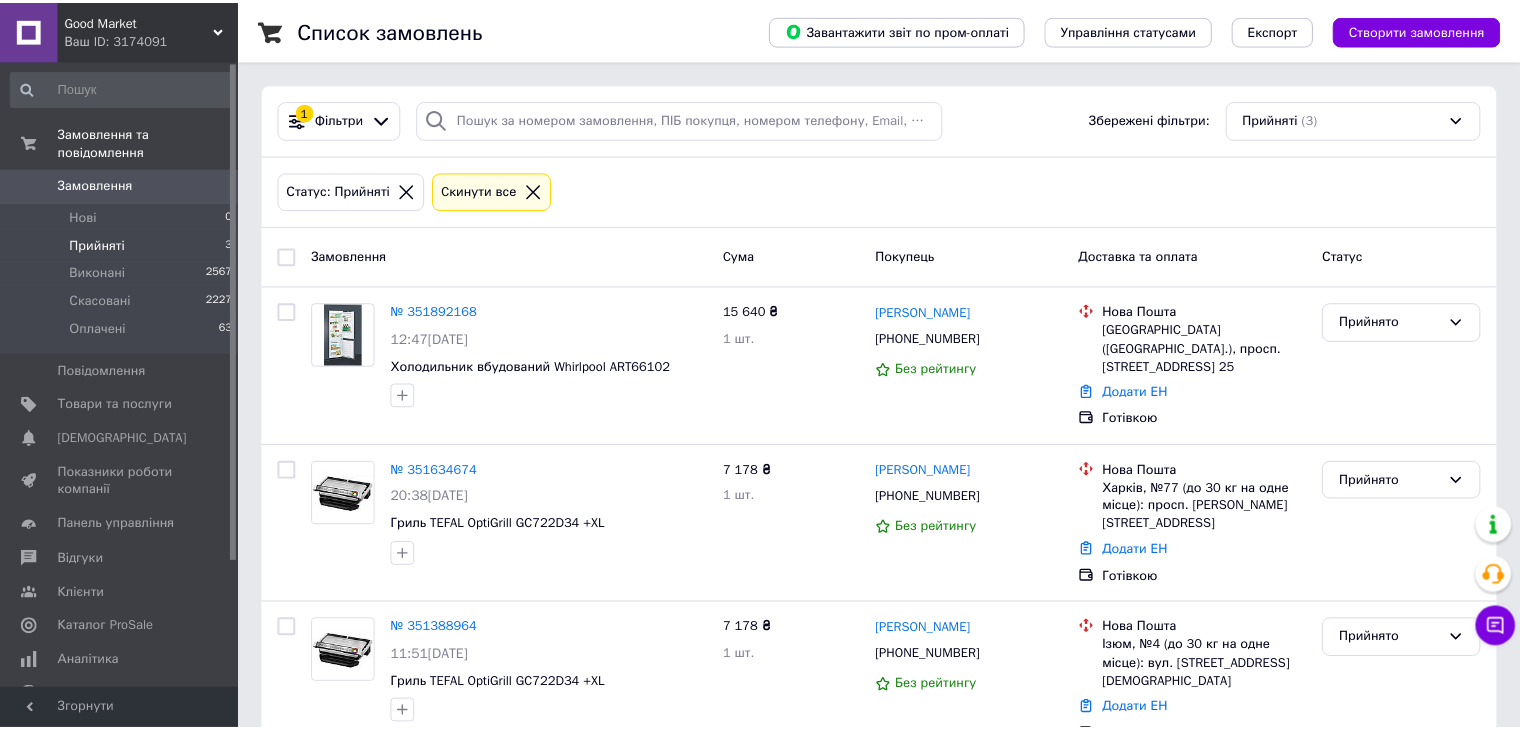 scroll, scrollTop: 0, scrollLeft: 0, axis: both 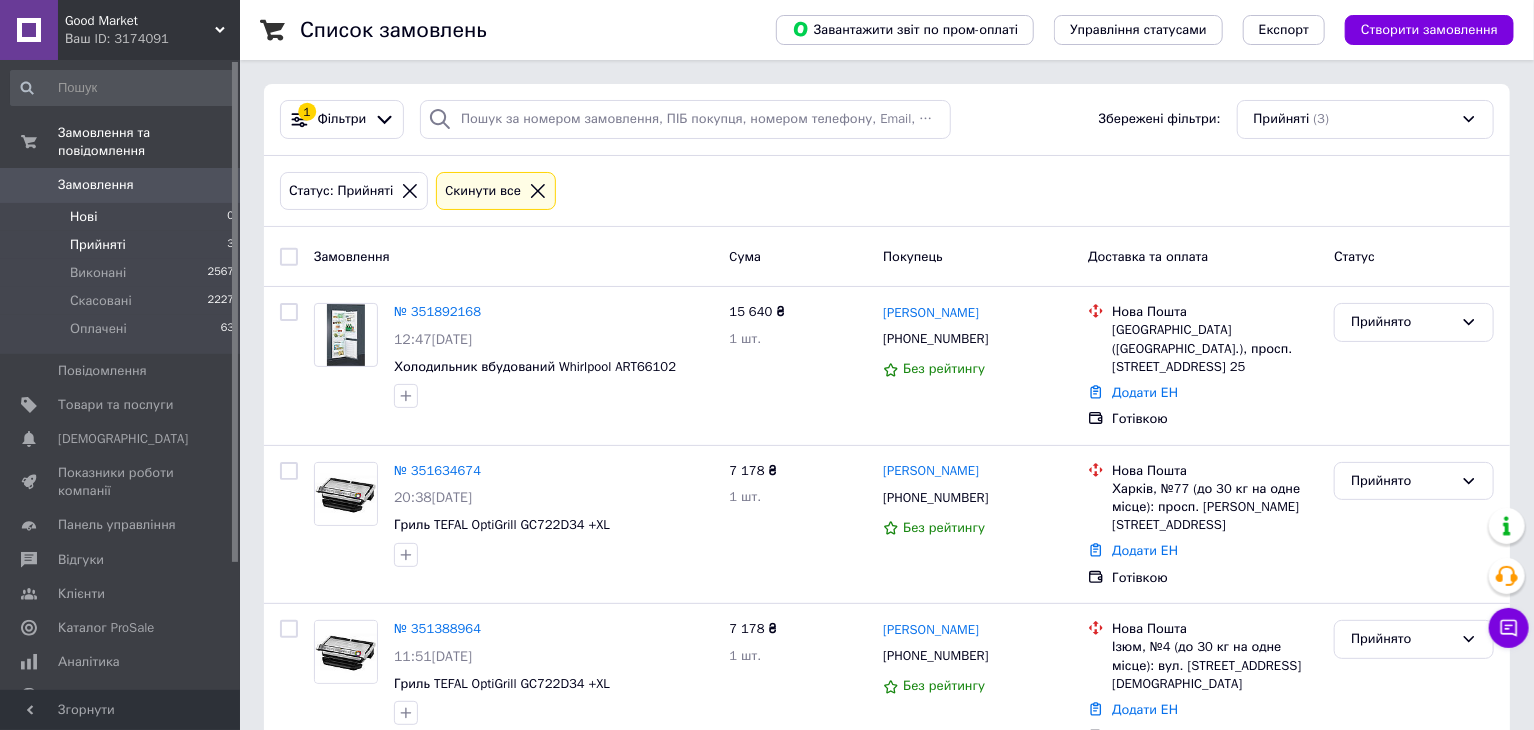 click on "Нові 0" at bounding box center (123, 217) 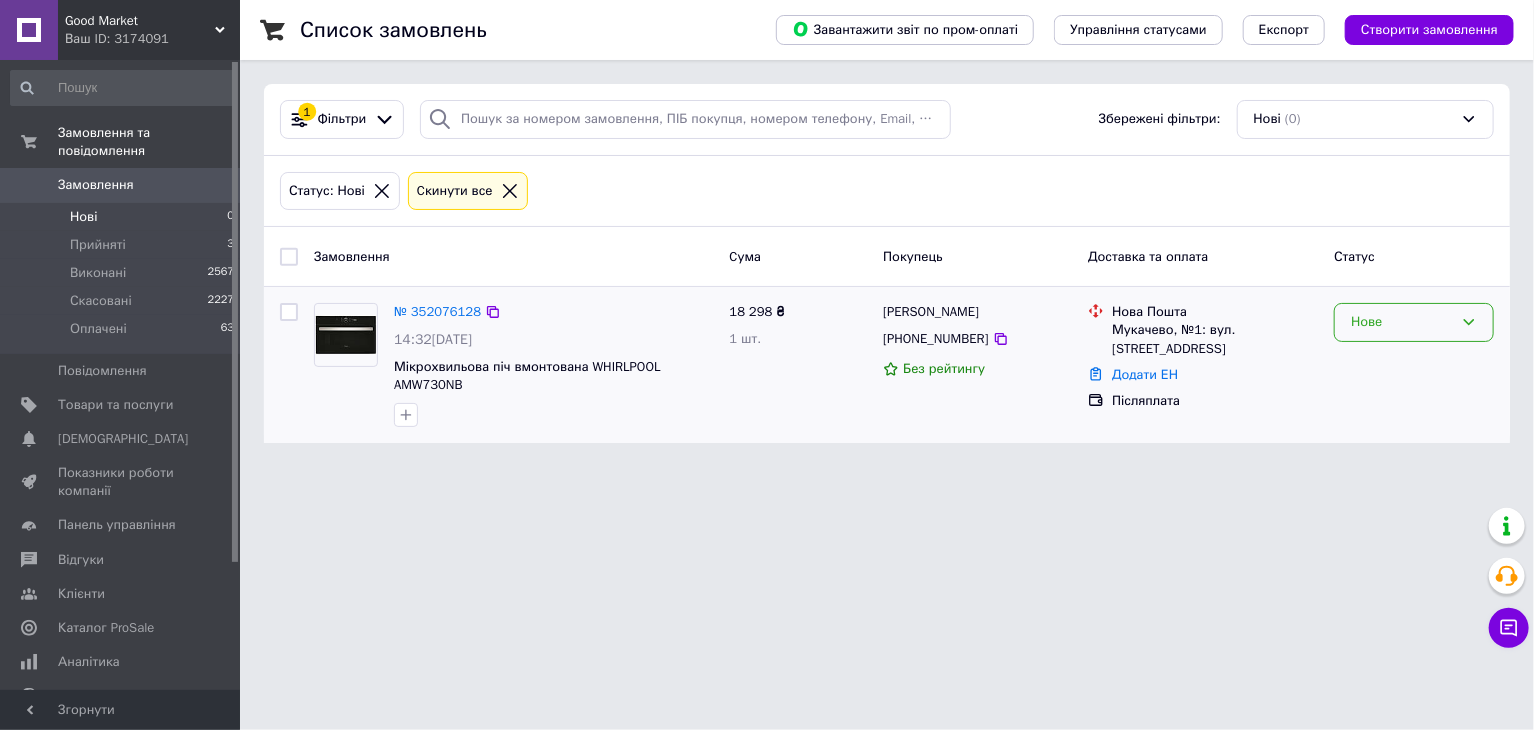 click 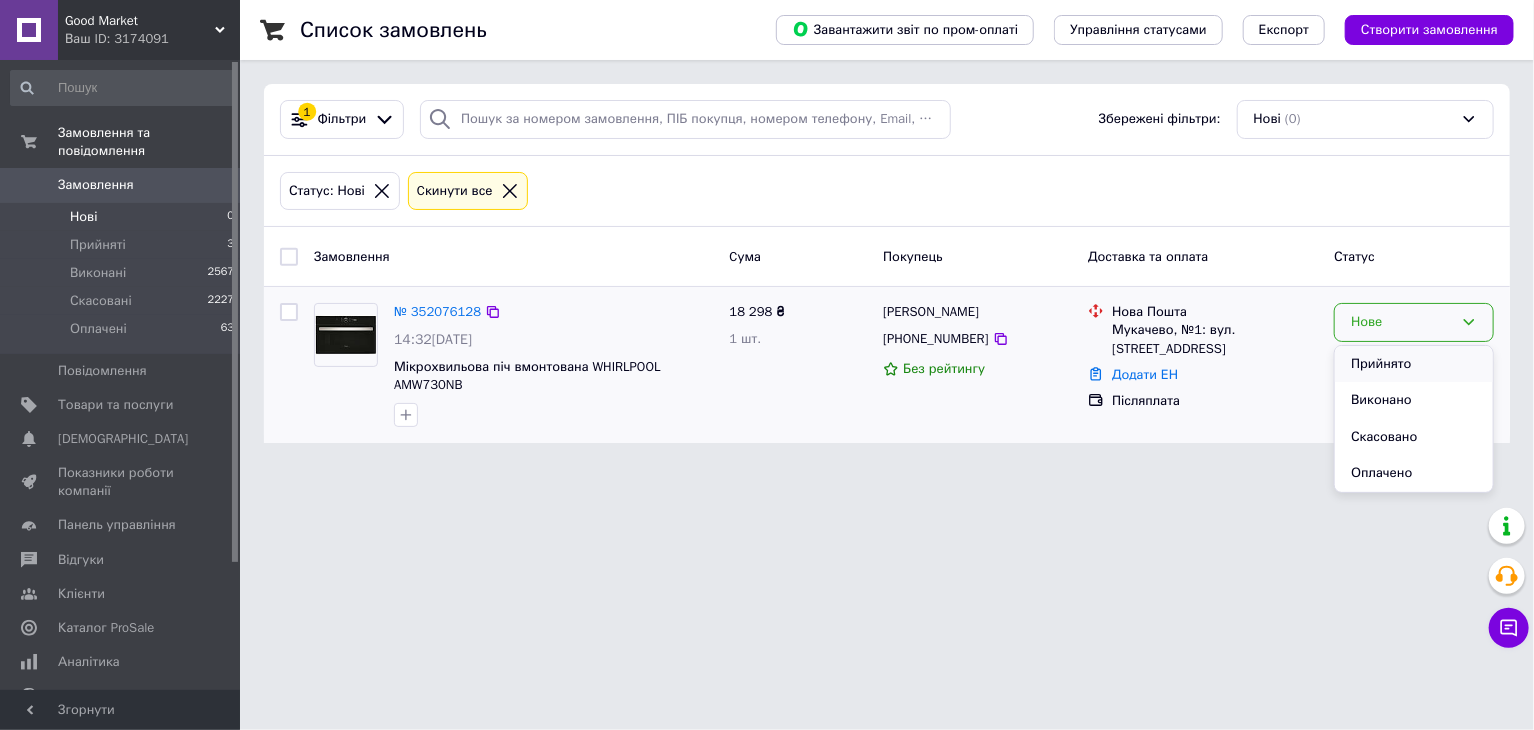 click on "Прийнято" at bounding box center [1414, 364] 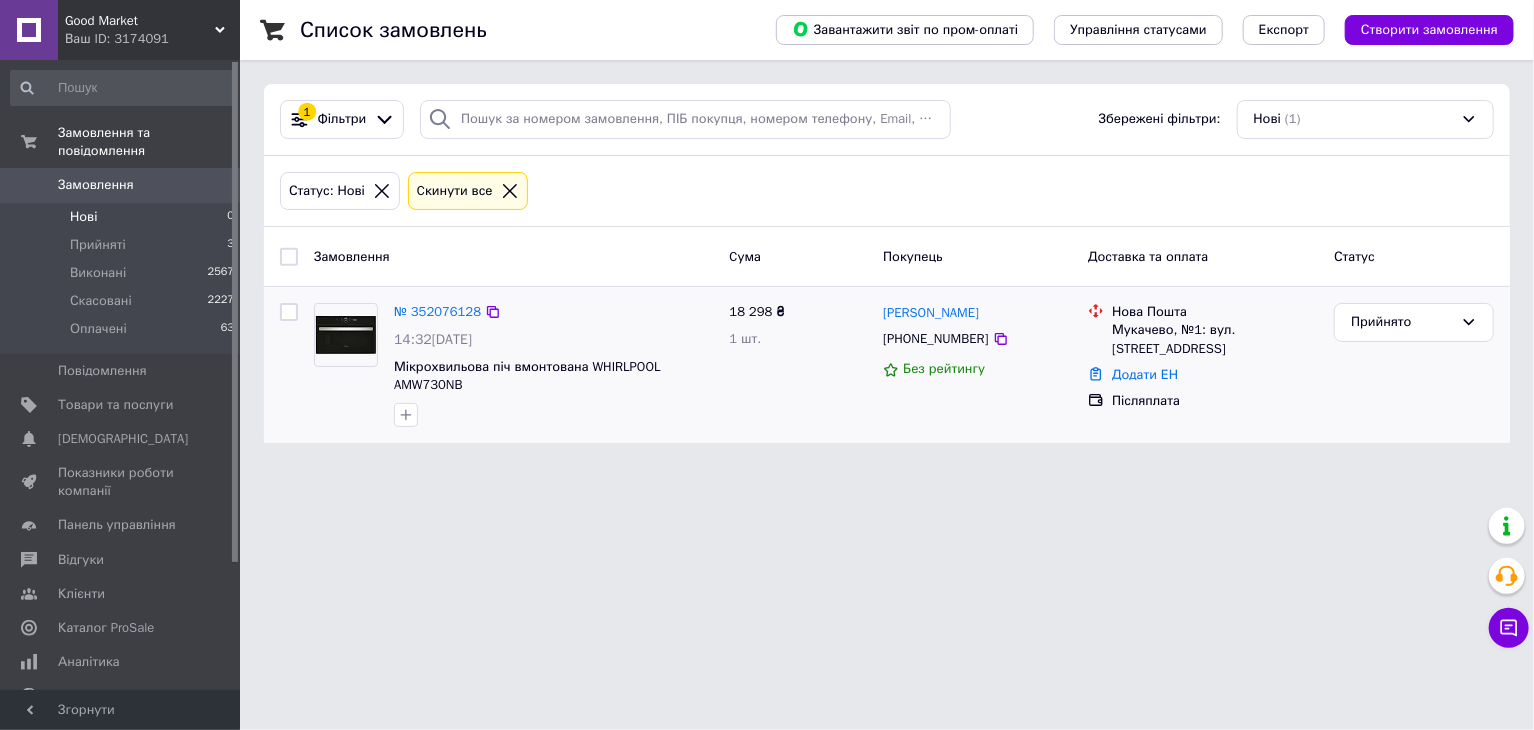 click on "Good Market Ваш ID: 3174091 Сайт Good Market Кабінет покупця Перевірити стан системи Сторінка на порталі Good-market Довідка Вийти Замовлення та повідомлення Замовлення 0 Нові 0 Прийняті 3 Виконані 2567 Скасовані 2227 Оплачені 63 Повідомлення 0 Товари та послуги Сповіщення 0 0 Показники роботи компанії Панель управління Відгуки Клієнти Каталог ProSale Аналітика Управління сайтом Гаманець компанії Маркет Налаштування Тарифи та рахунки Prom мікс 6 000 Згорнути
Список замовлень   Завантажити звіт по пром-оплаті Експорт 1 Нові" at bounding box center (767, 233) 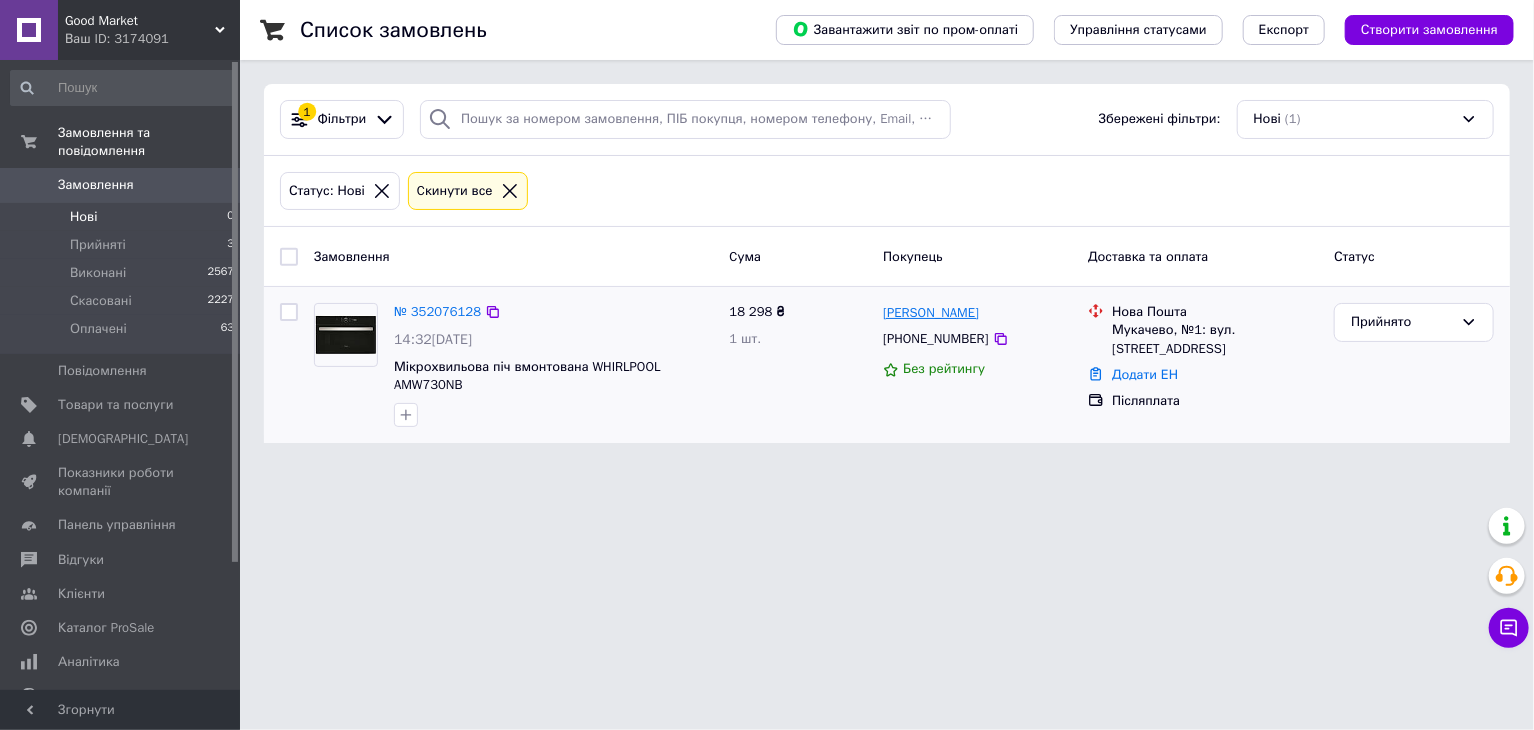 click on "Юрій Кохан" at bounding box center (931, 313) 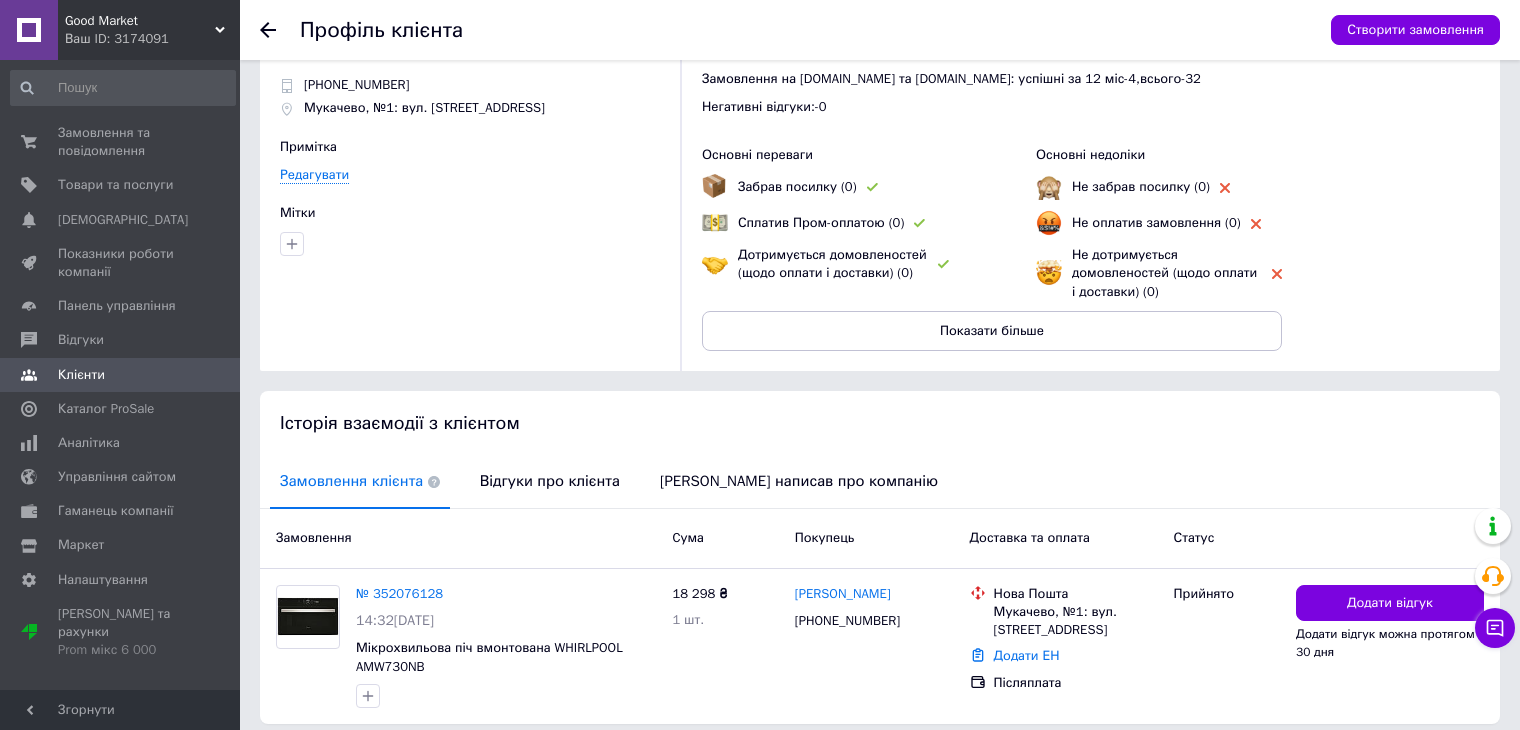 scroll, scrollTop: 136, scrollLeft: 0, axis: vertical 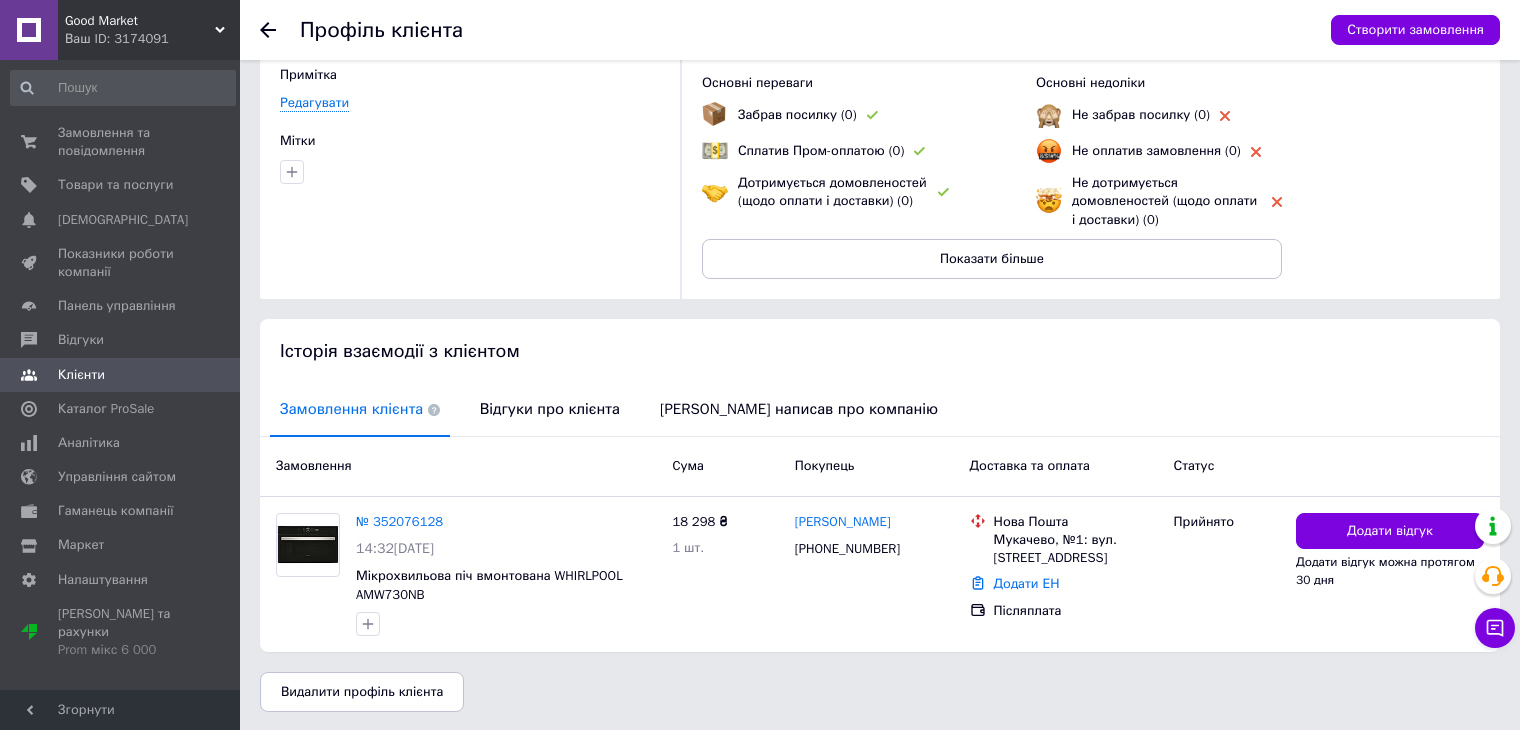 click 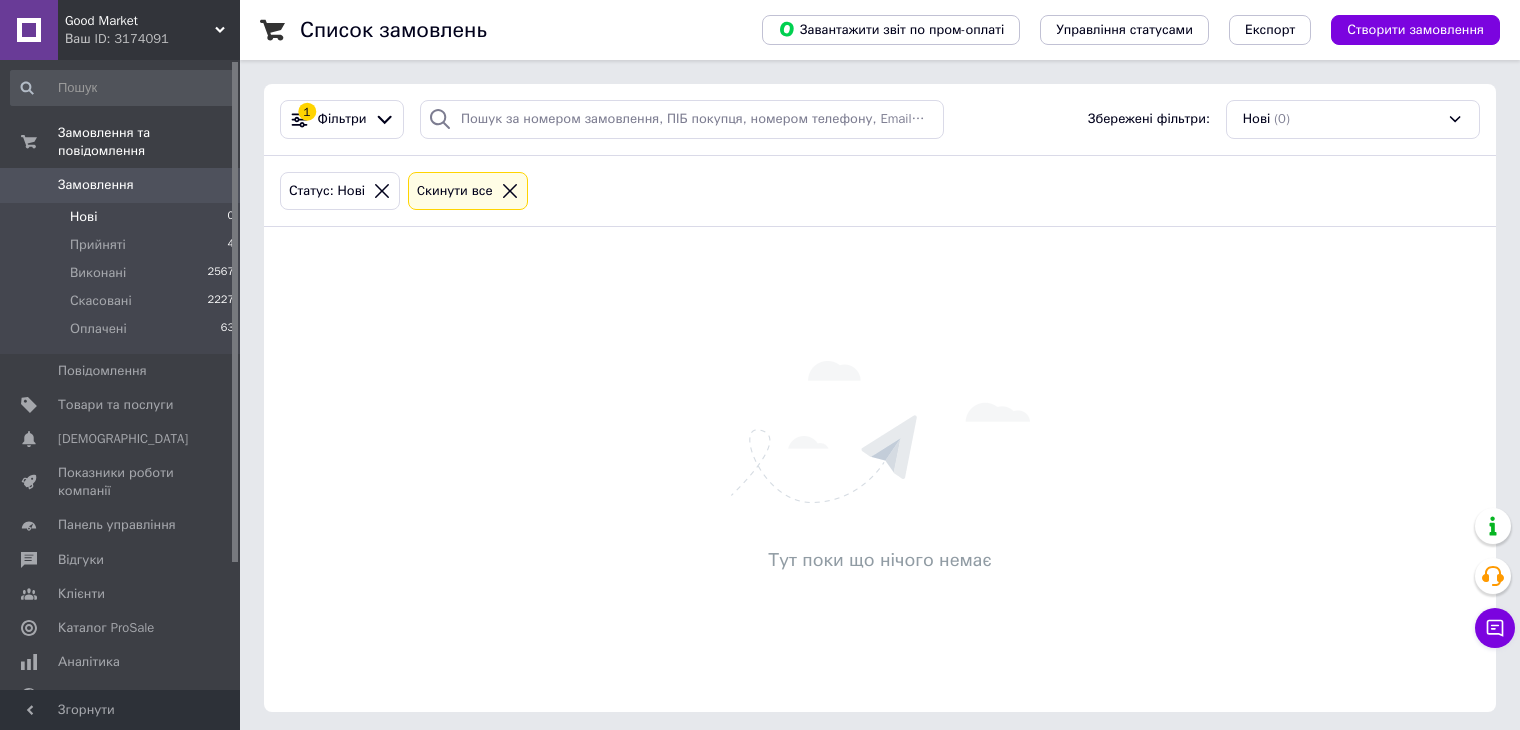 click on "Нові 0" at bounding box center (123, 217) 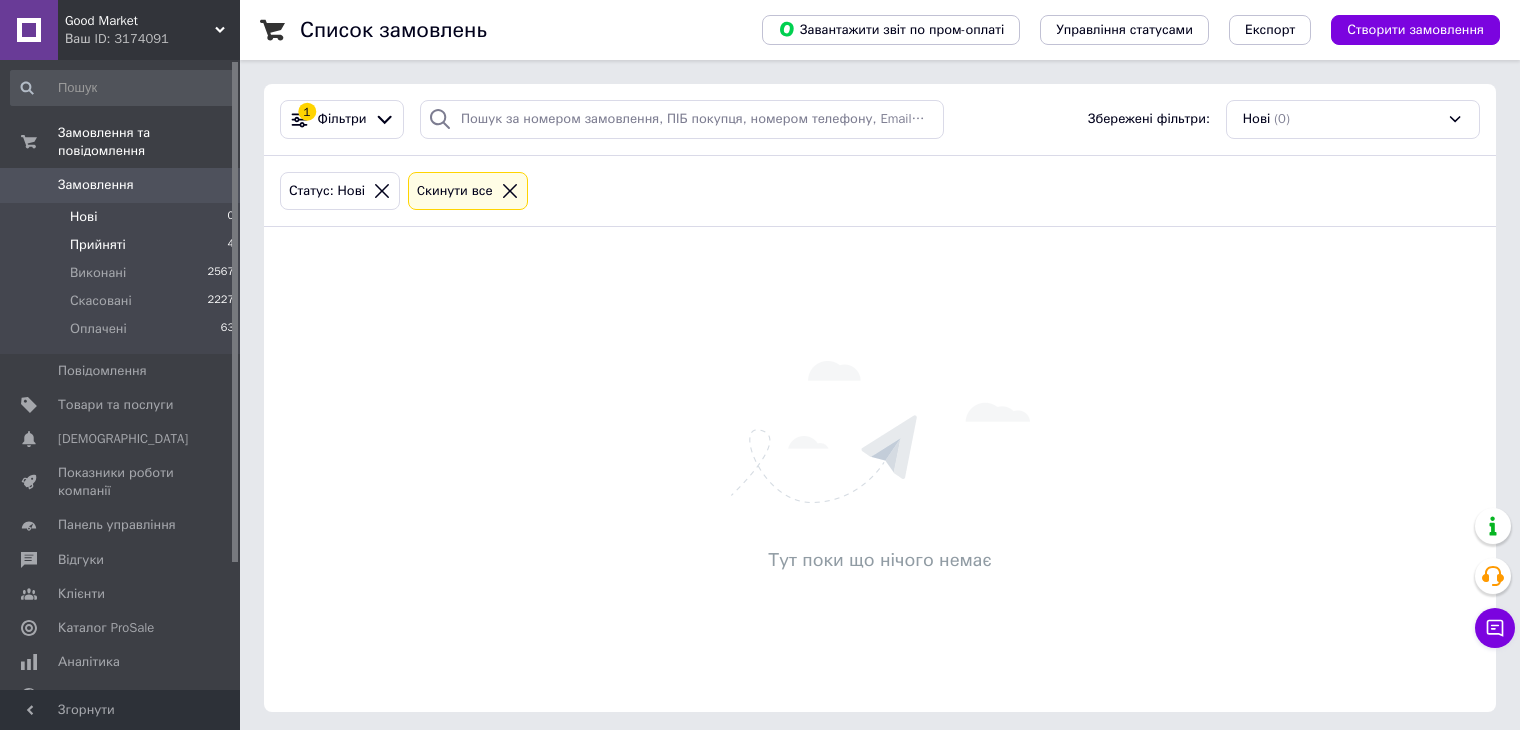 click on "Прийняті" at bounding box center (98, 245) 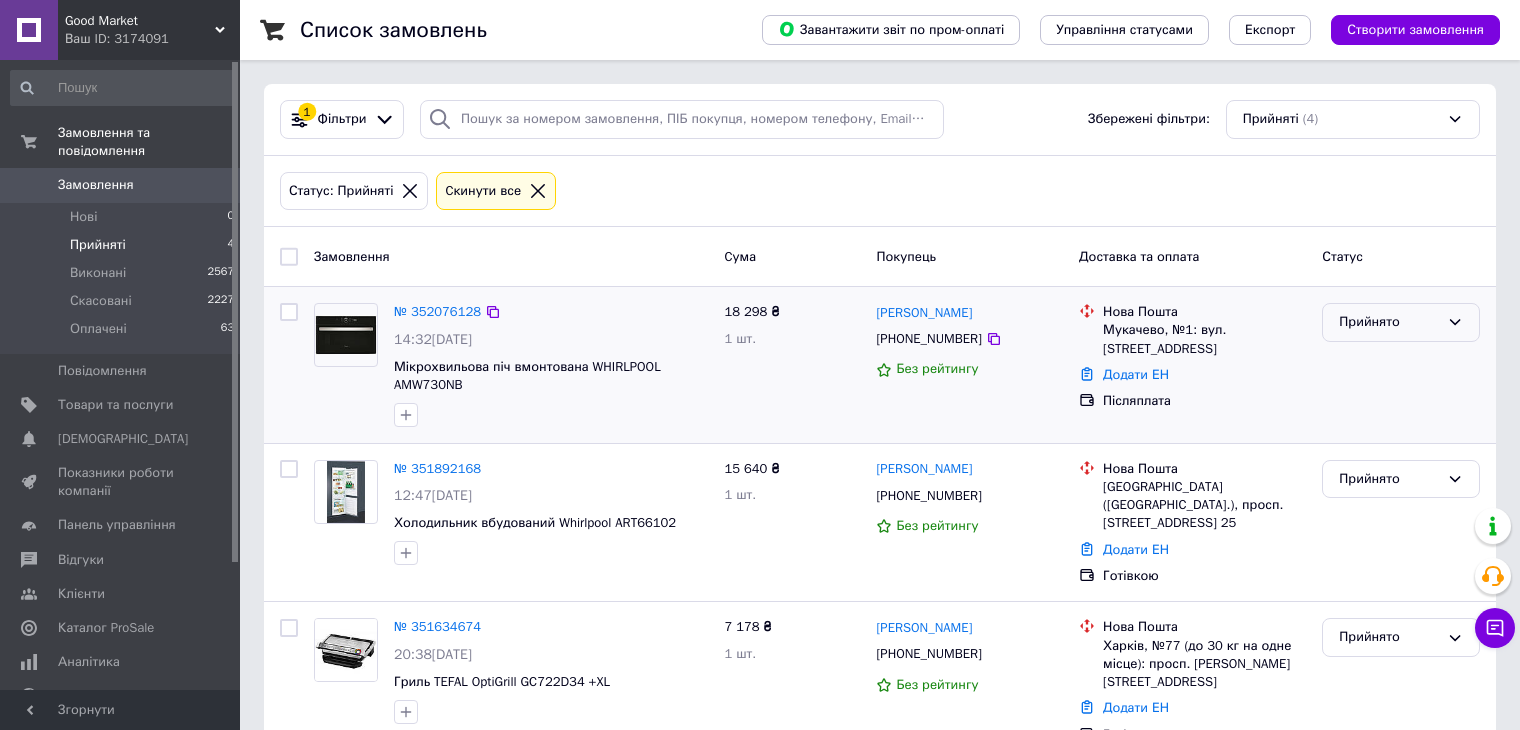 drag, startPoint x: 1415, startPoint y: 316, endPoint x: 1410, endPoint y: 339, distance: 23.537205 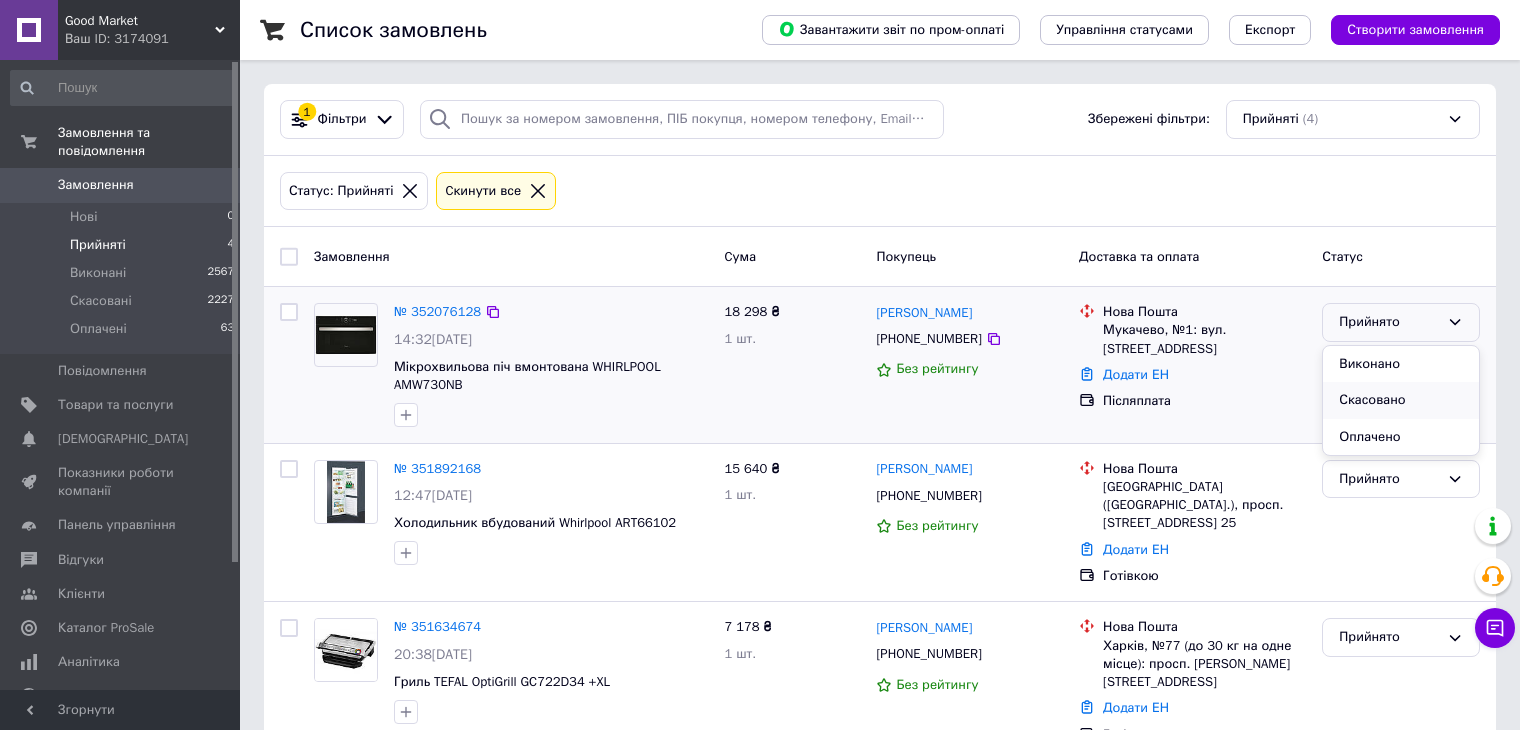 click on "Скасовано" at bounding box center [1401, 400] 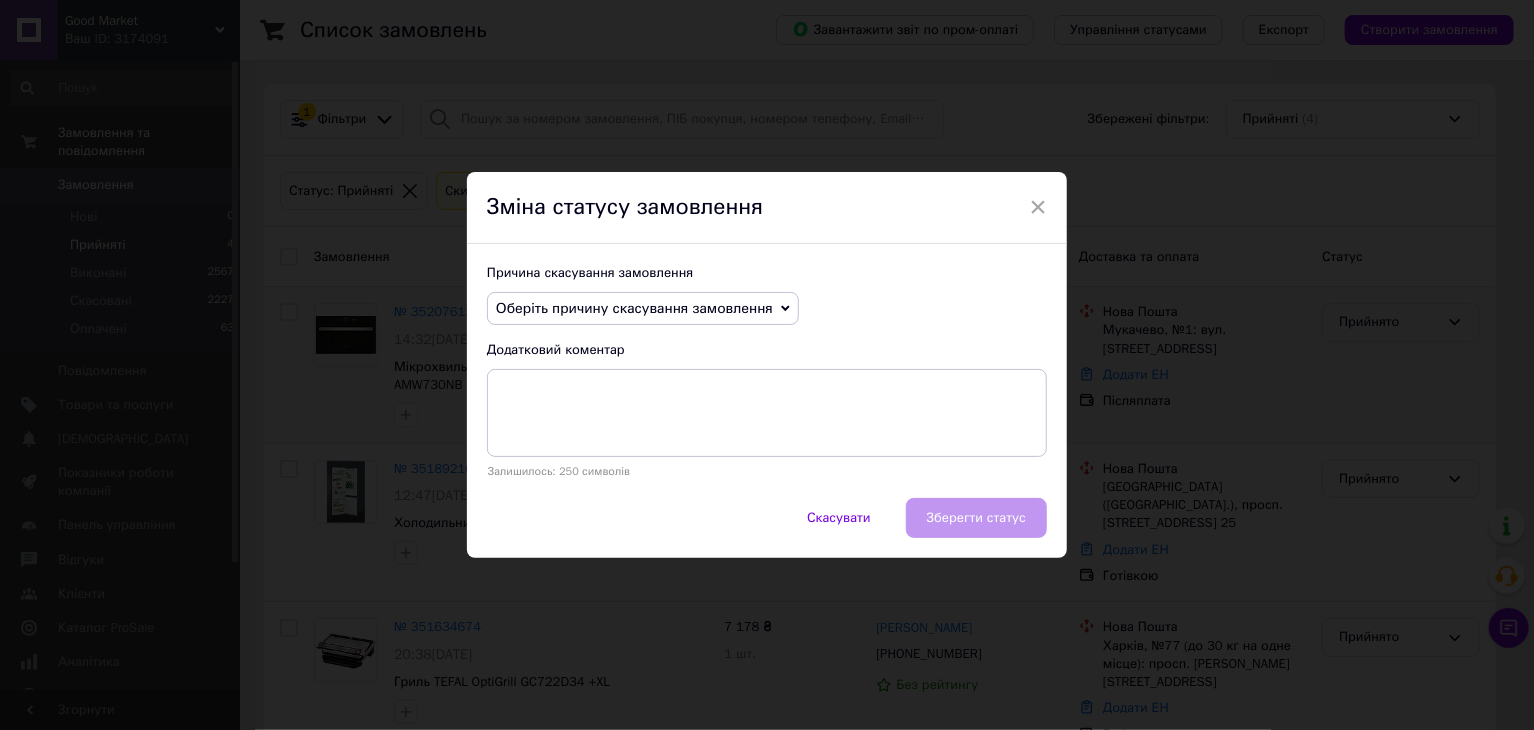click on "Оберіть причину скасування замовлення" at bounding box center [634, 308] 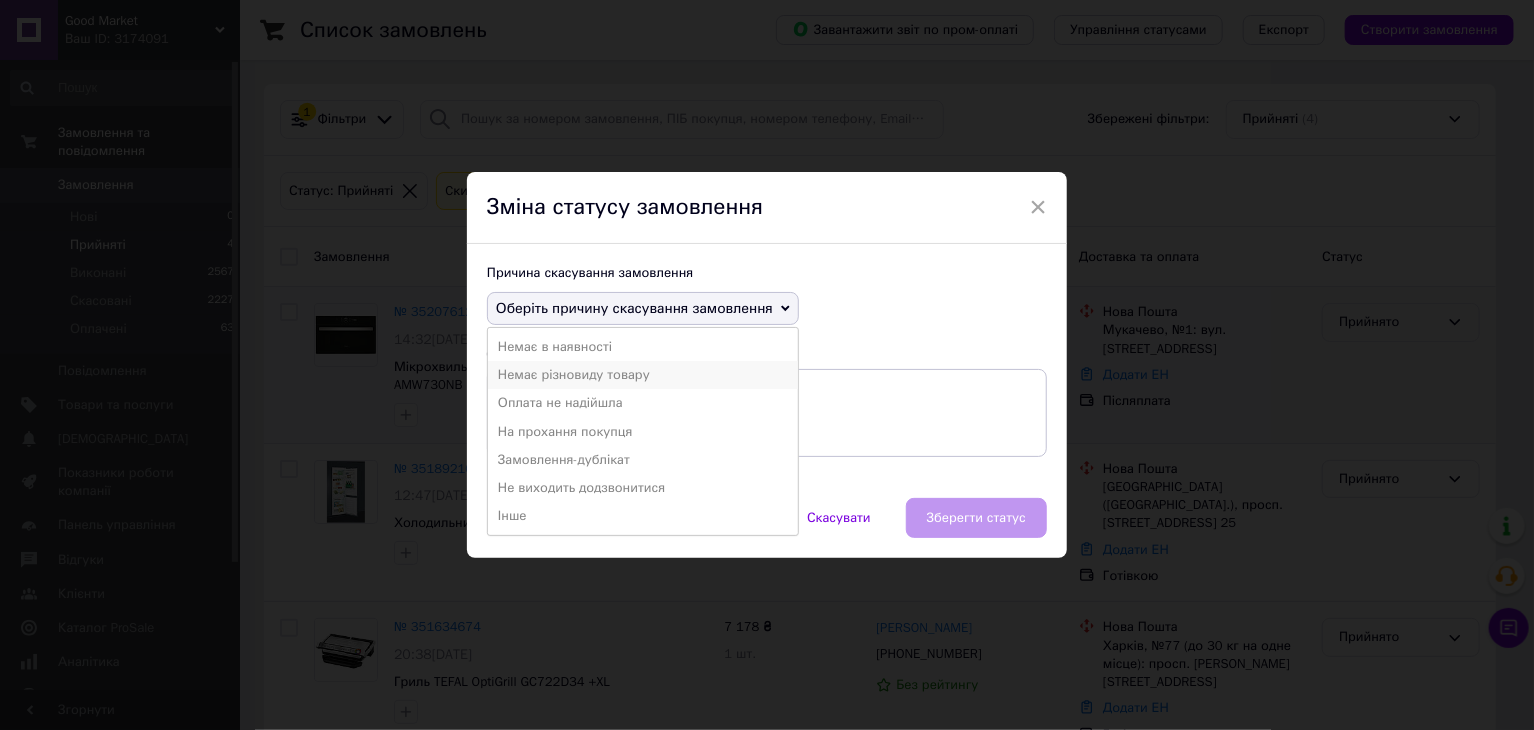 click on "Немає різновиду товару" at bounding box center [643, 375] 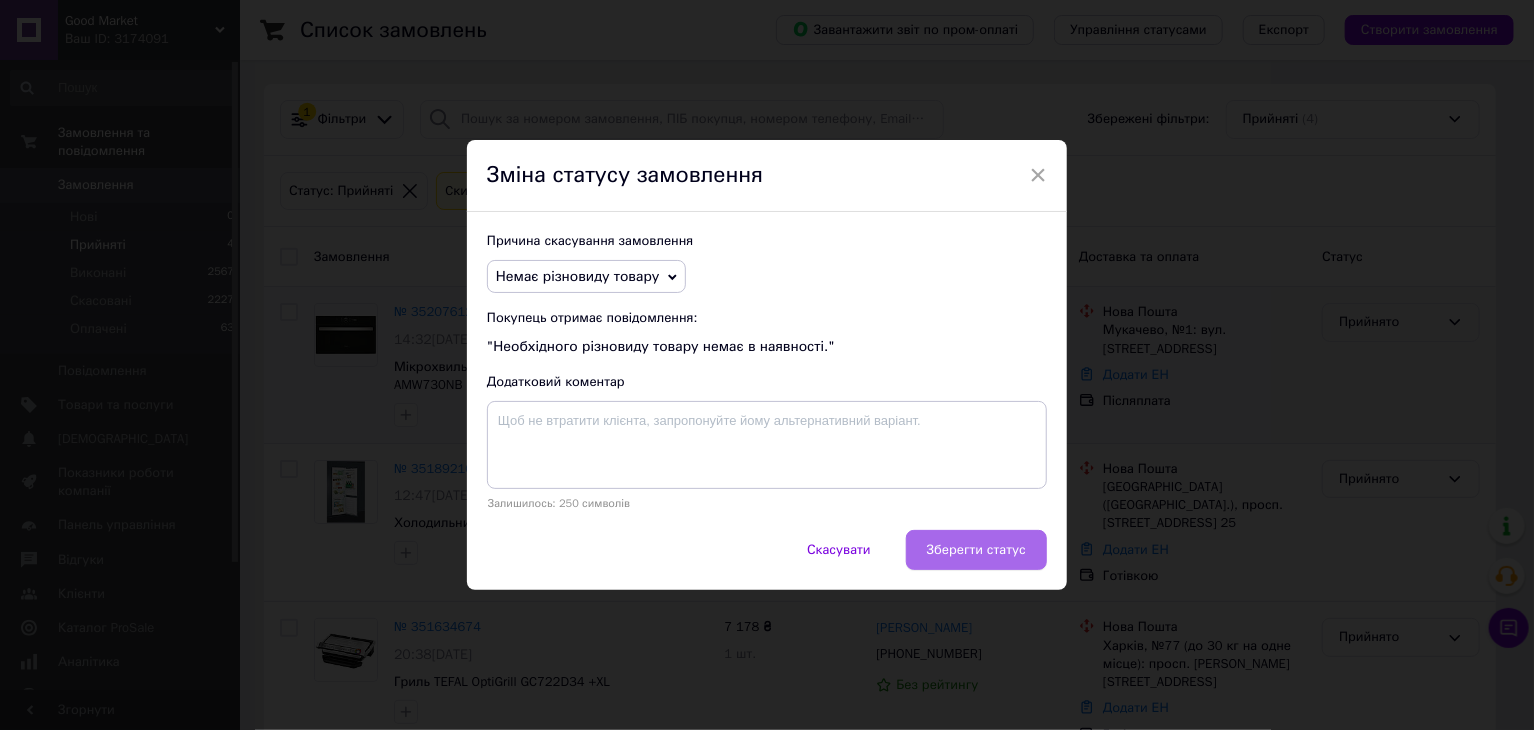 click on "Зберегти статус" at bounding box center [976, 550] 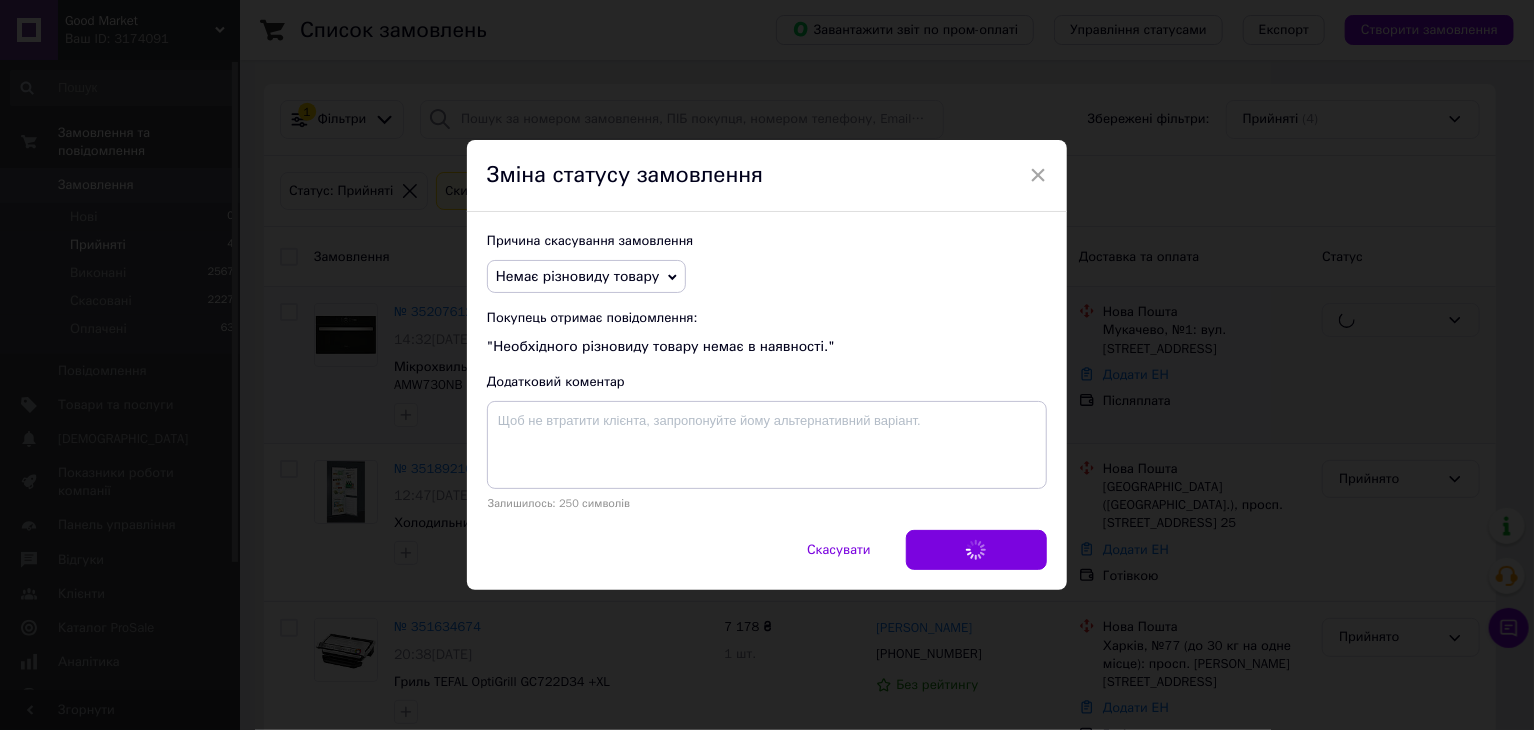 click on "Скасувати   Зберегти статус" at bounding box center (767, 560) 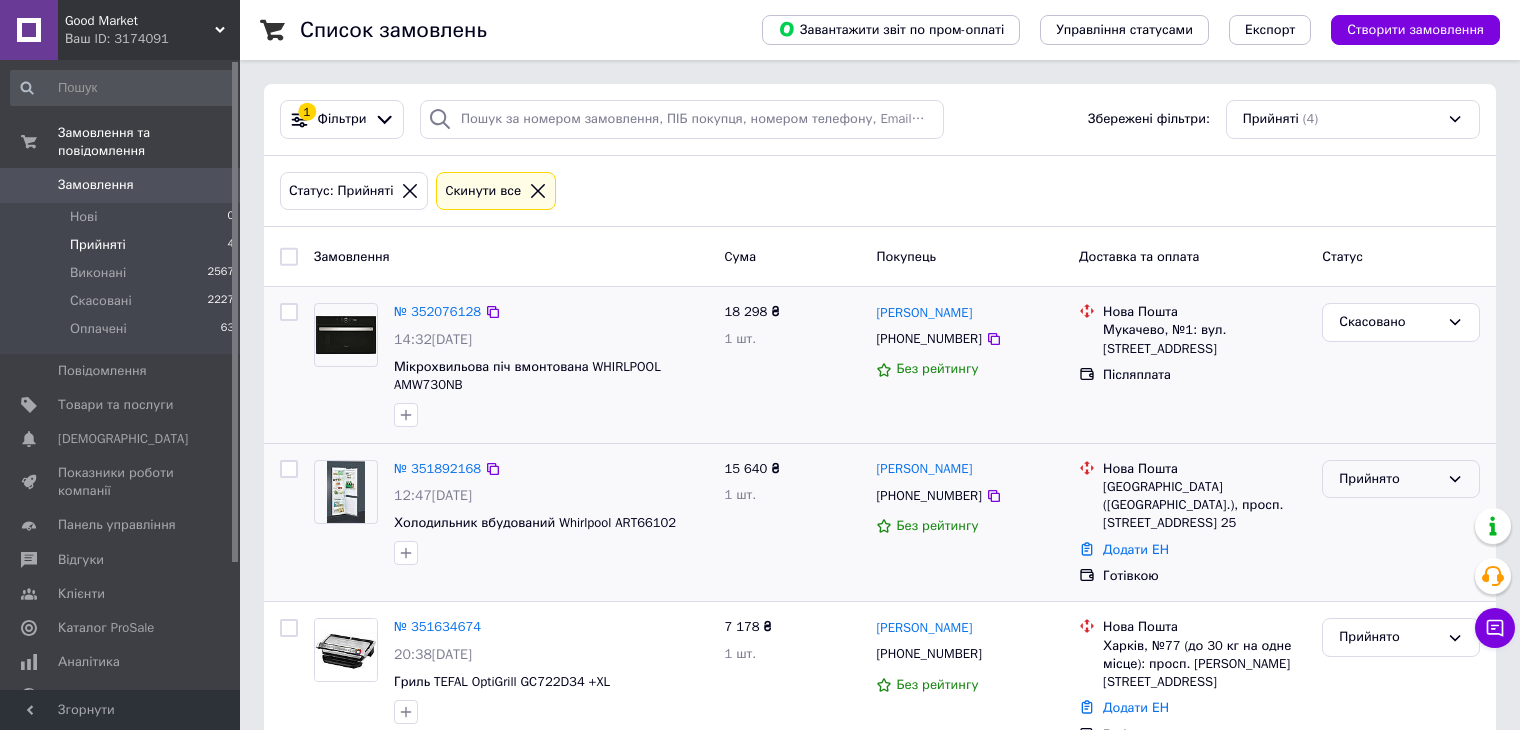 click on "Прийнято" at bounding box center (1401, 479) 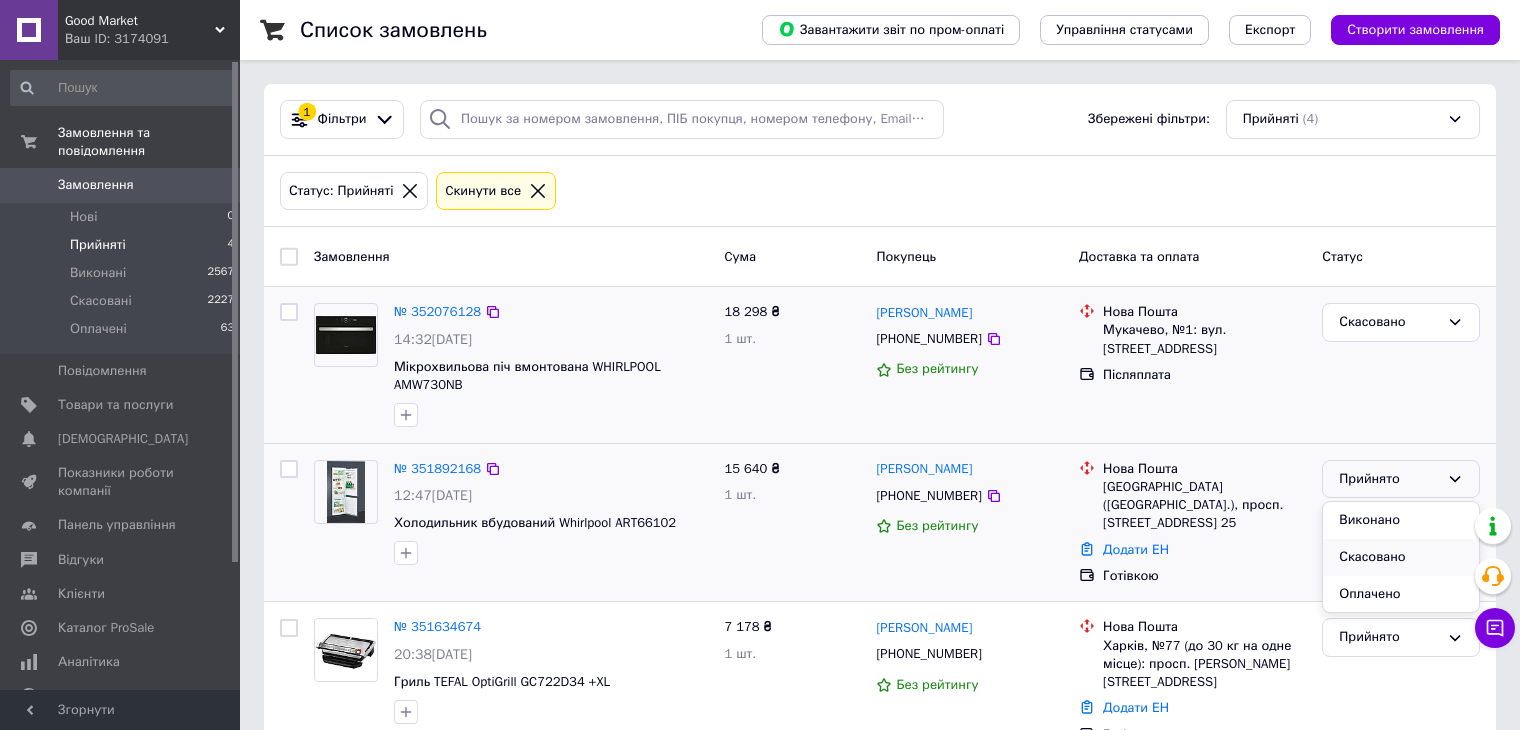 click on "Скасовано" at bounding box center (1401, 557) 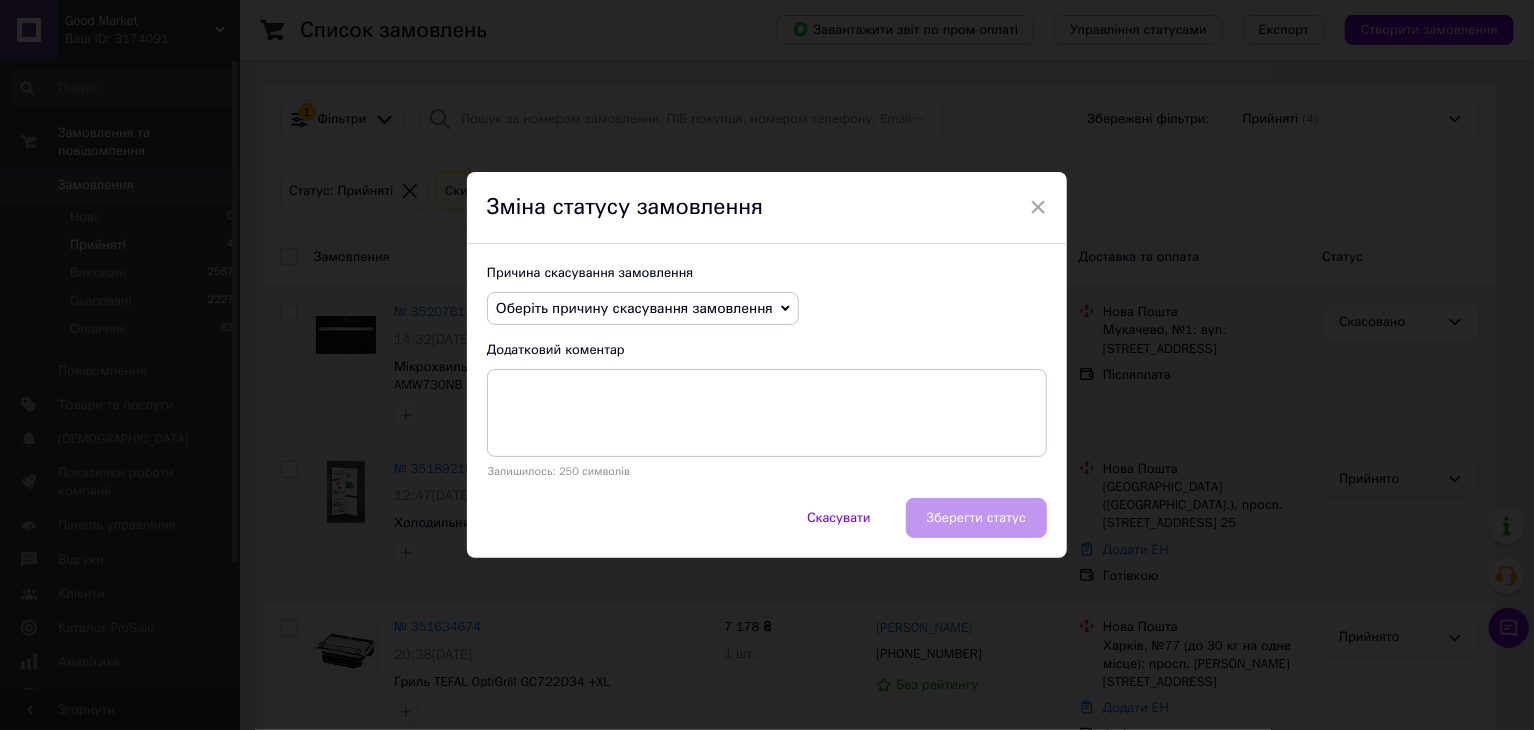 click on "Оберіть причину скасування замовлення" at bounding box center (634, 308) 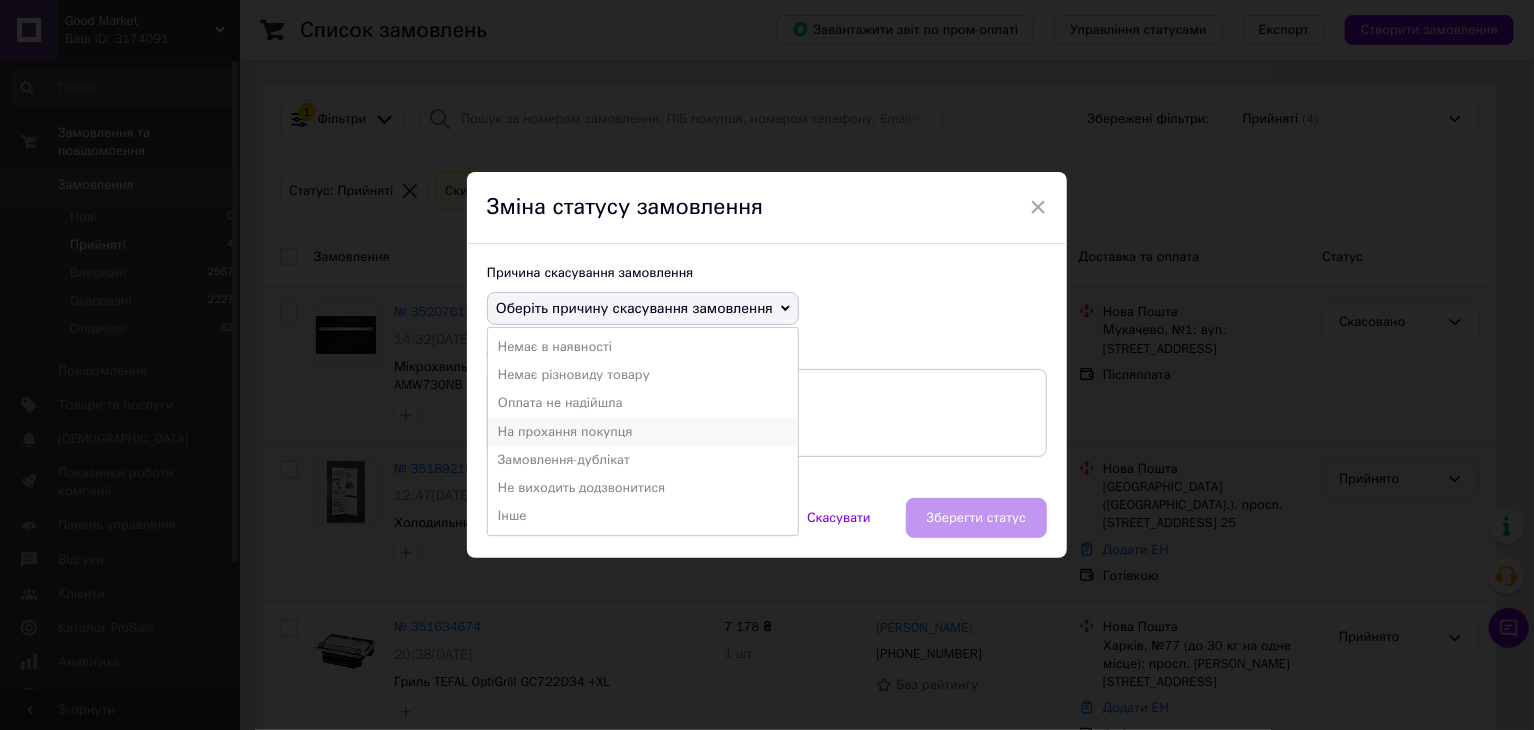 drag, startPoint x: 588, startPoint y: 435, endPoint x: 719, endPoint y: 485, distance: 140.21768 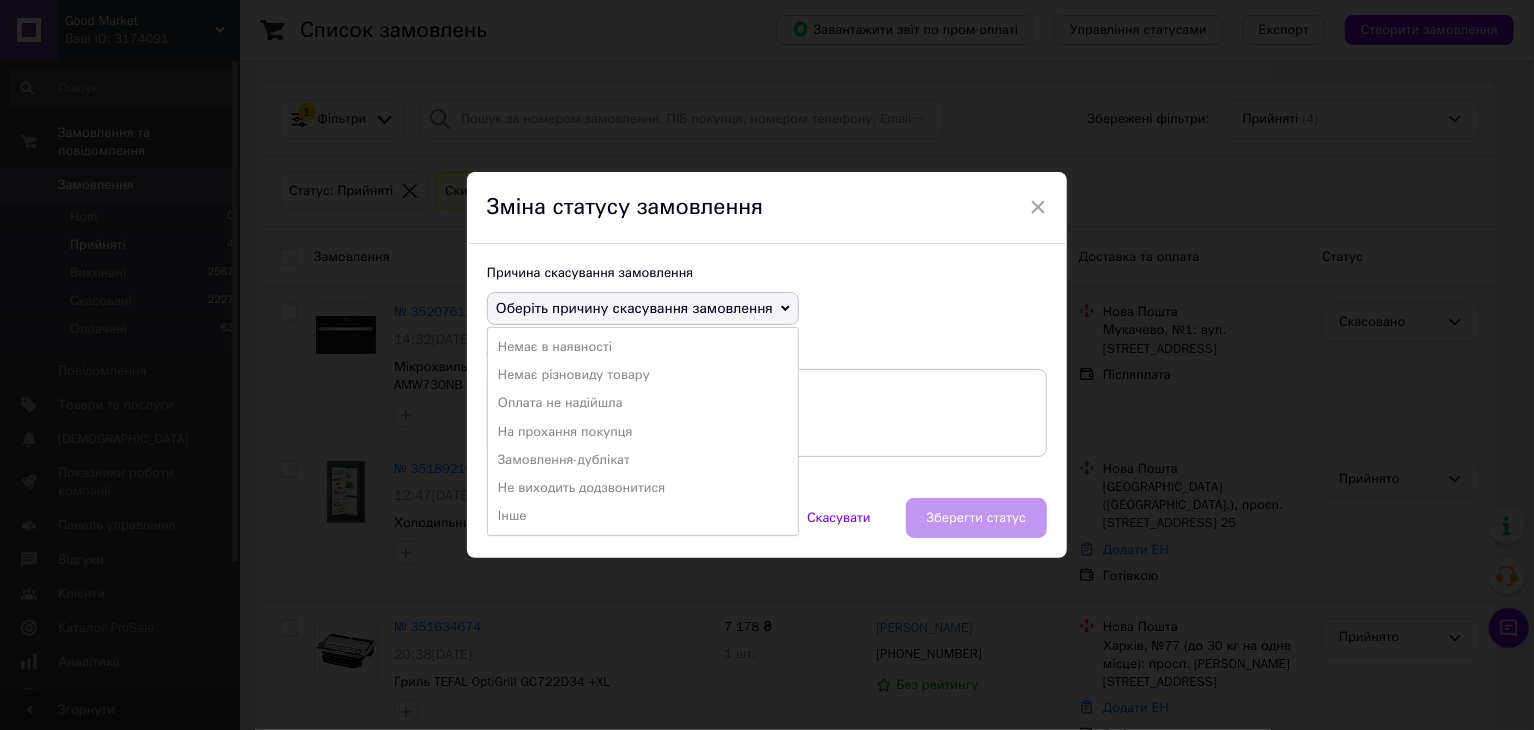 click on "На прохання покупця" at bounding box center [643, 432] 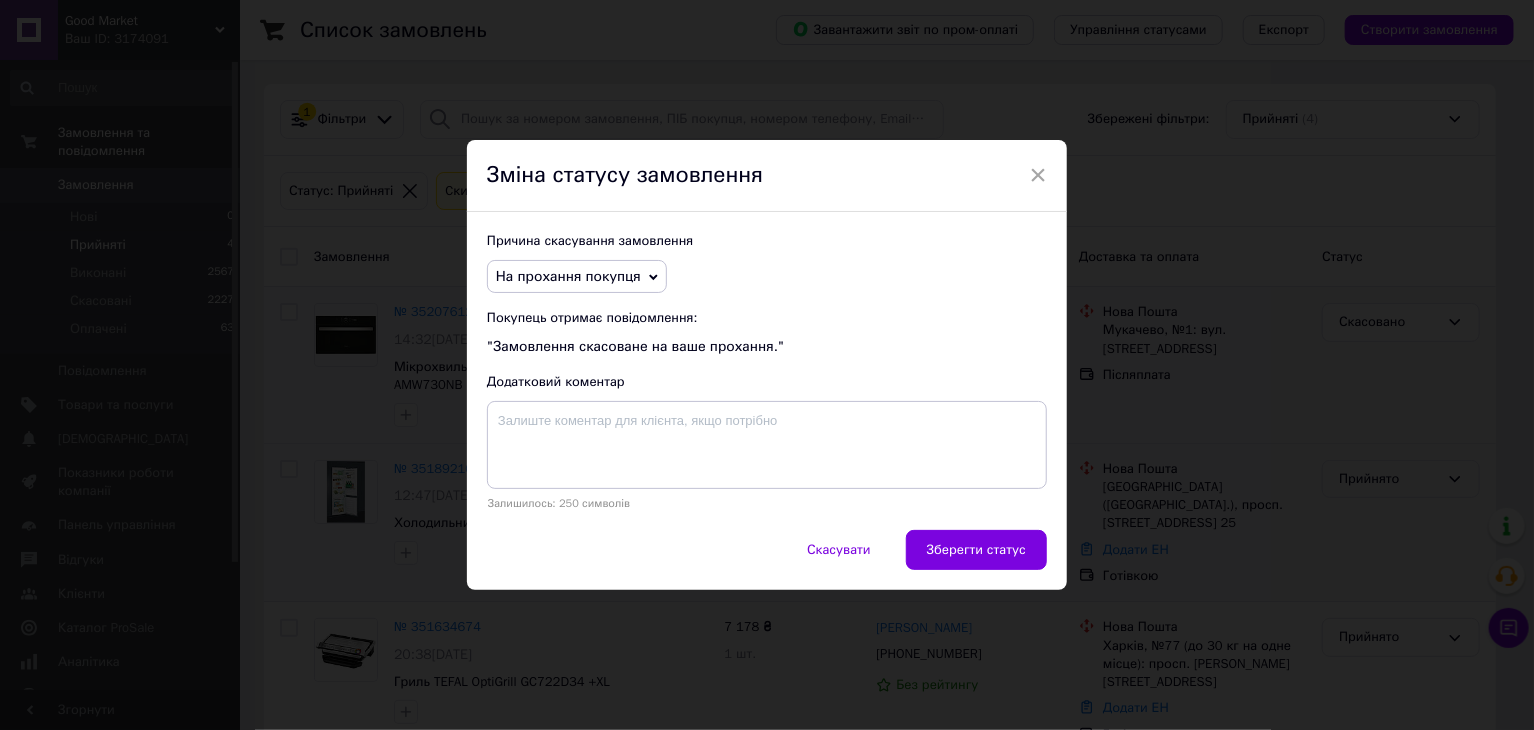 click on "На прохання покупця" at bounding box center (568, 276) 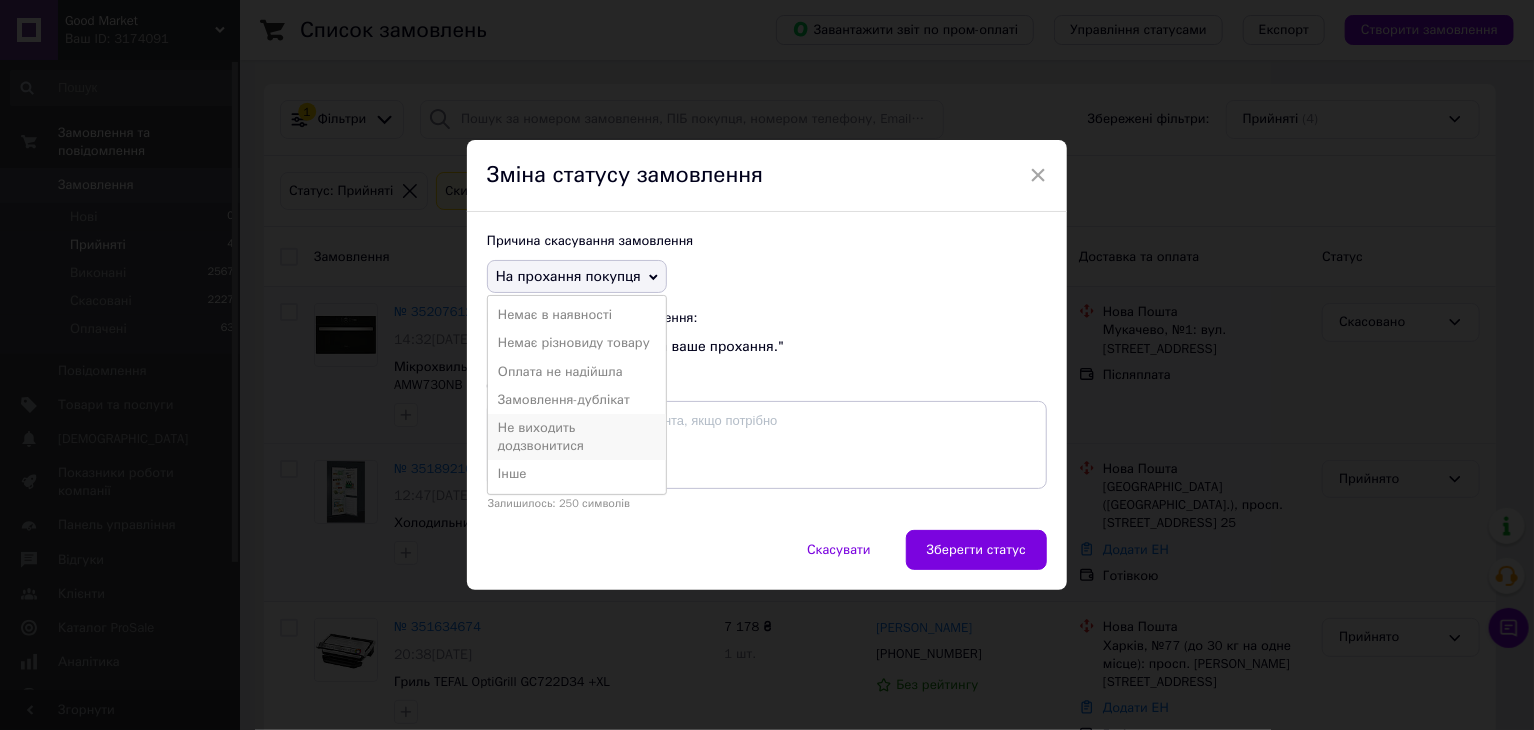 click on "Не виходить додзвонитися" at bounding box center (577, 437) 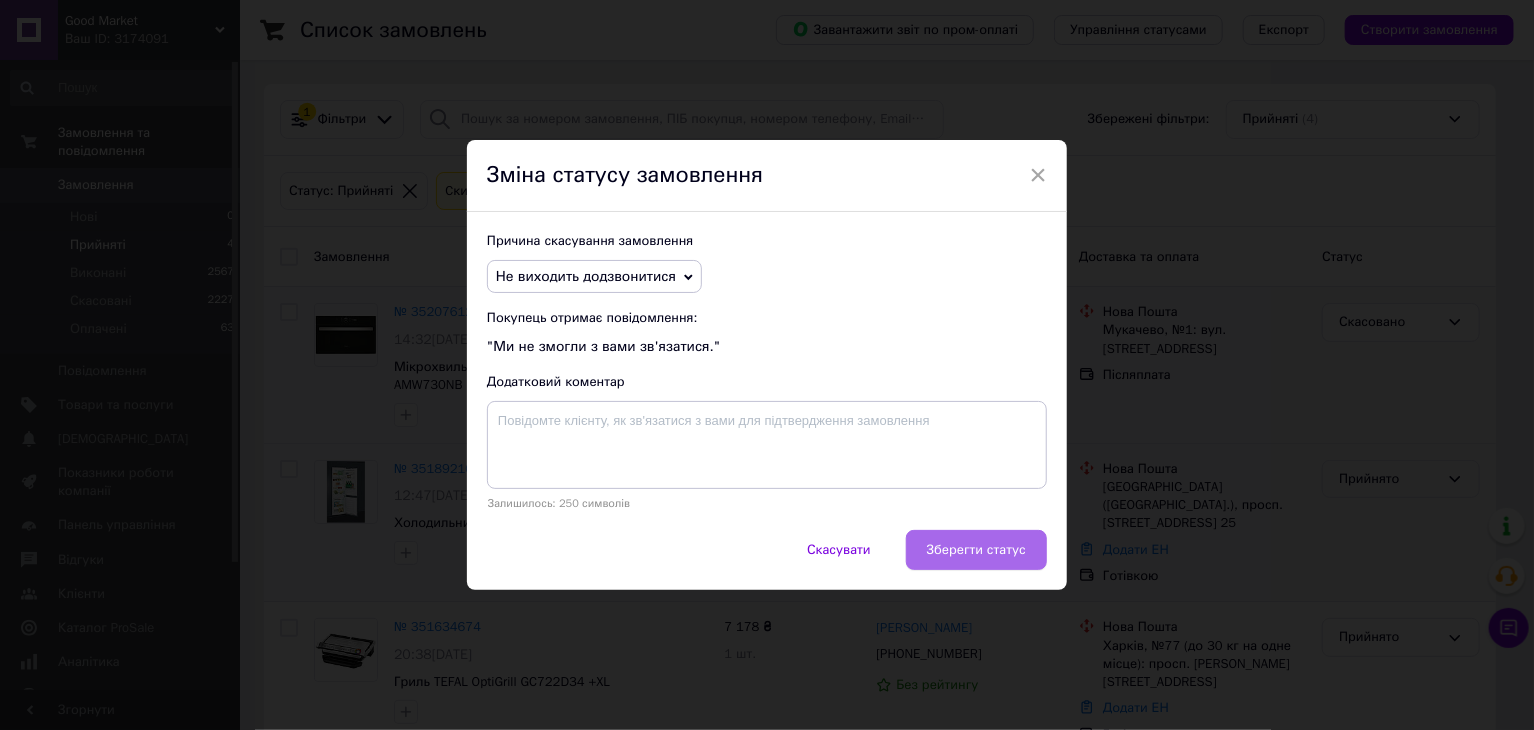 click on "Зберегти статус" at bounding box center (976, 550) 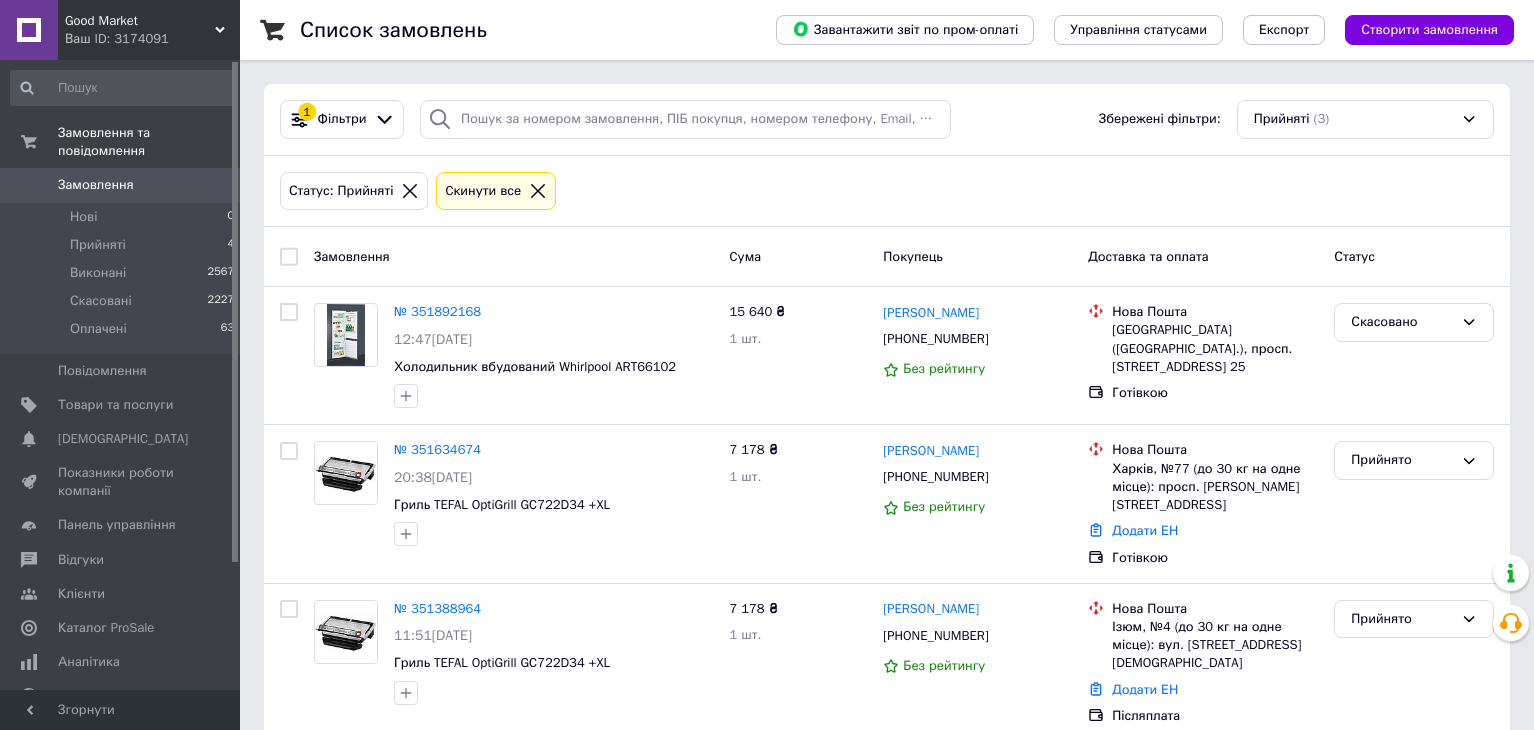 scroll, scrollTop: 0, scrollLeft: 0, axis: both 